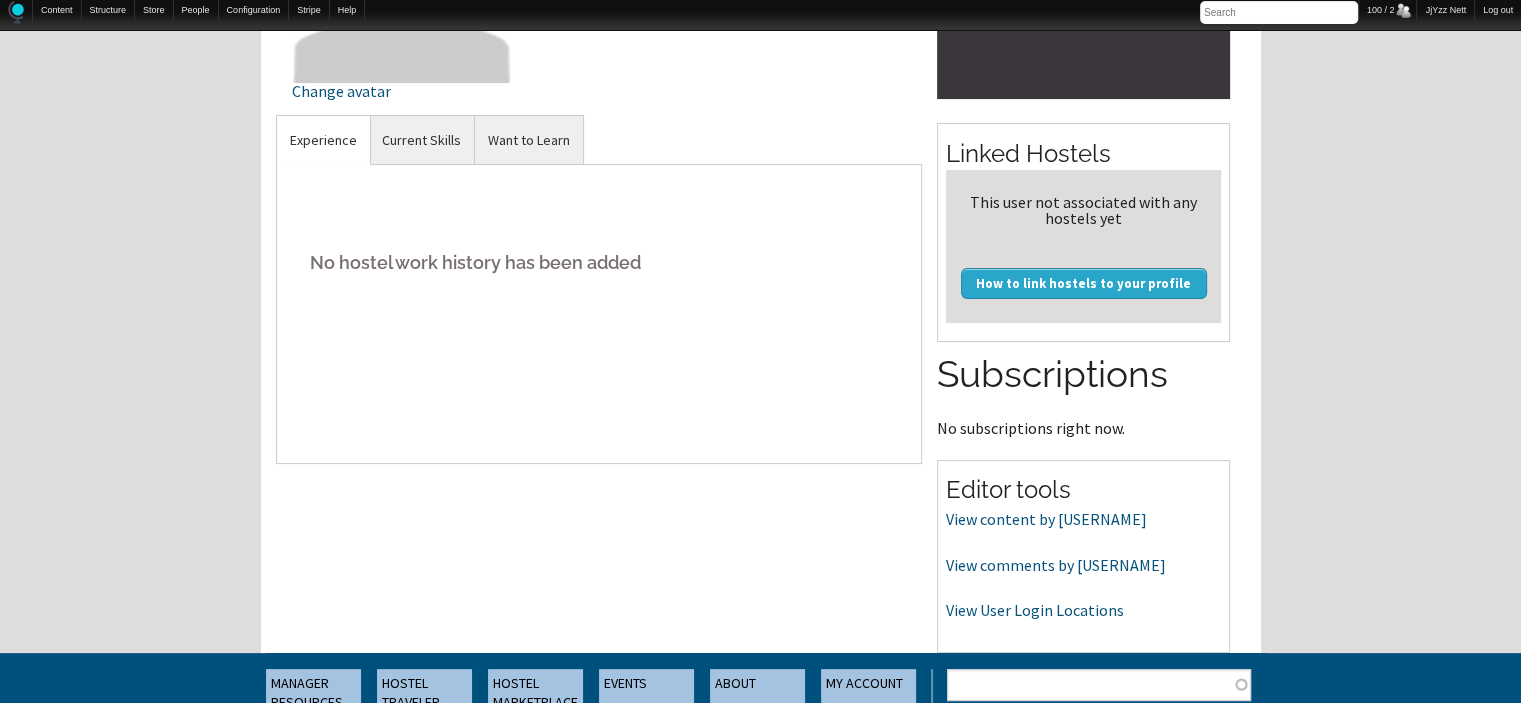 scroll, scrollTop: 373, scrollLeft: 0, axis: vertical 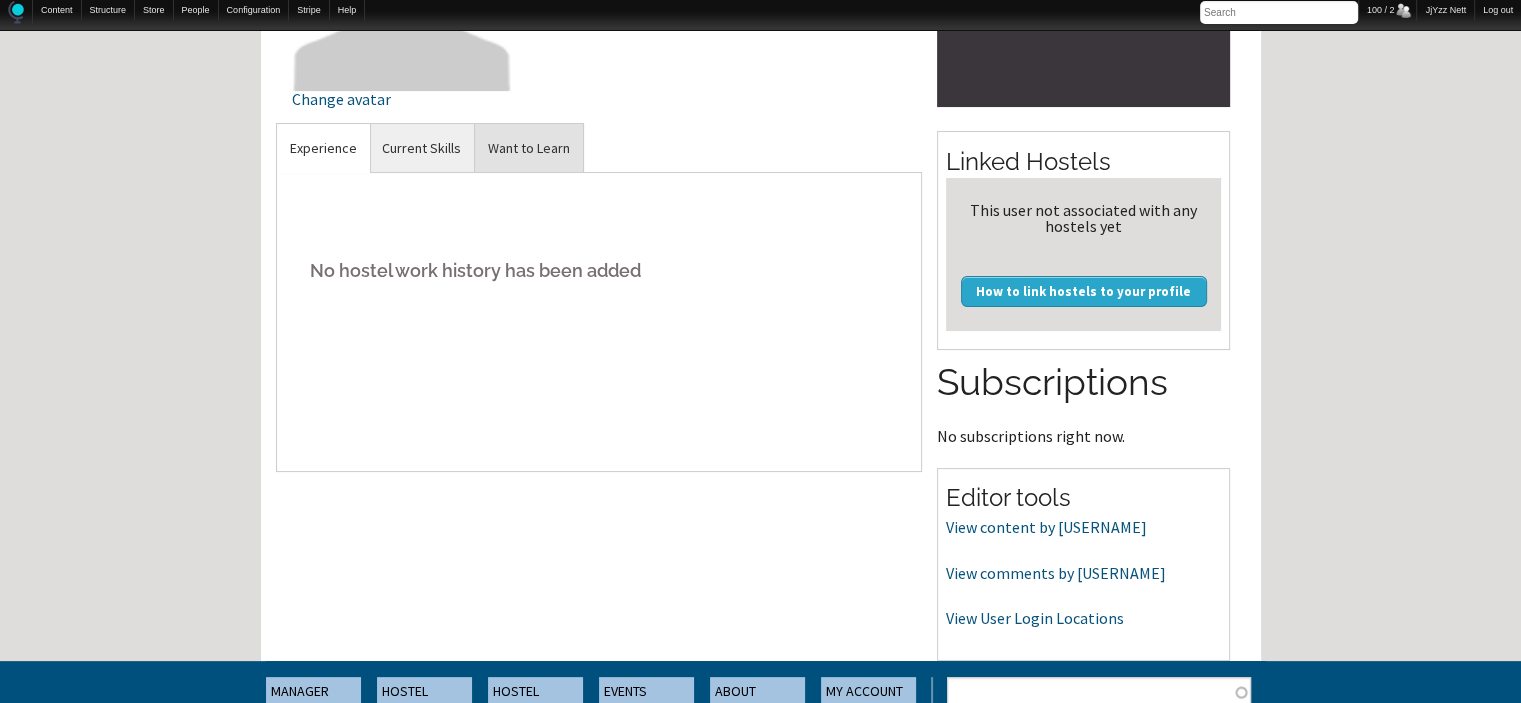 click on "Want to Learn" at bounding box center (529, 148) 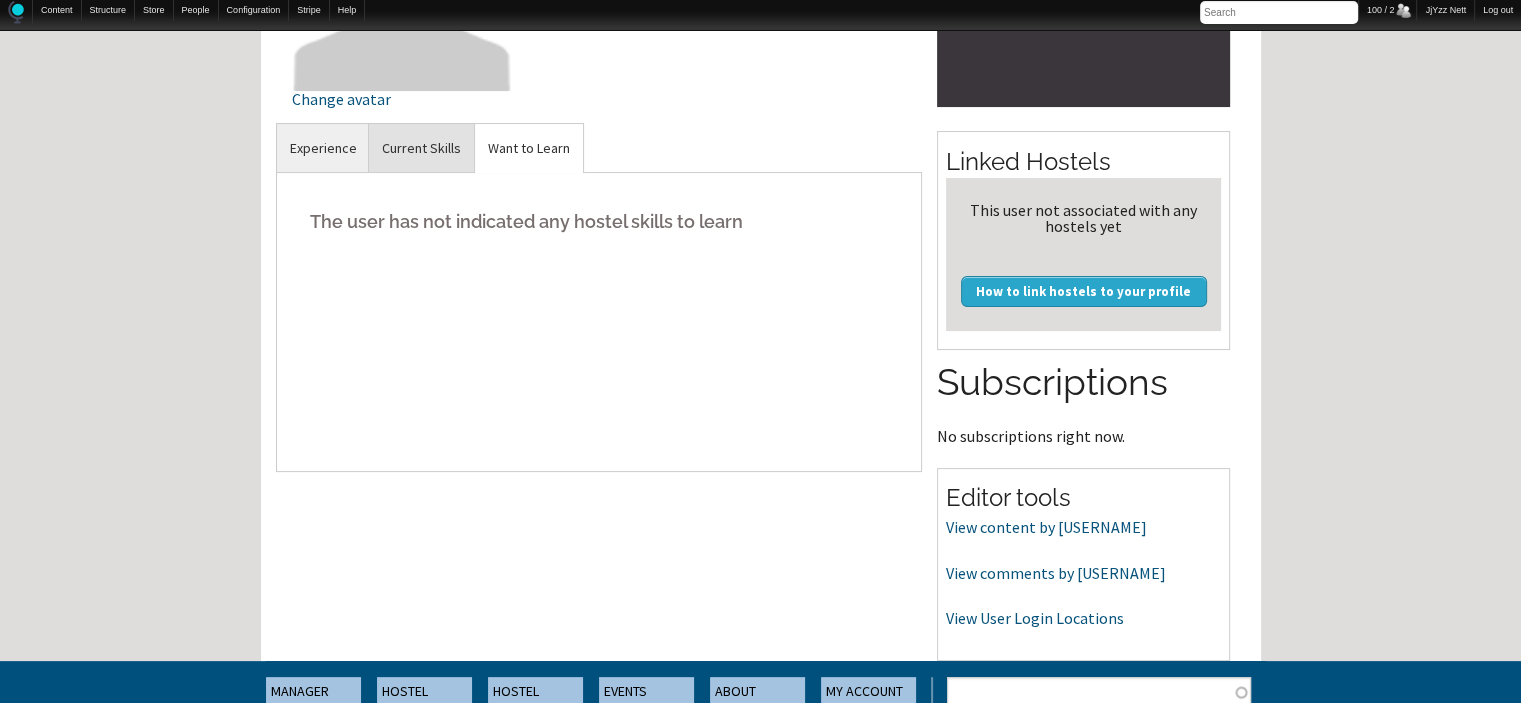 click on "Current Skills" at bounding box center [421, 148] 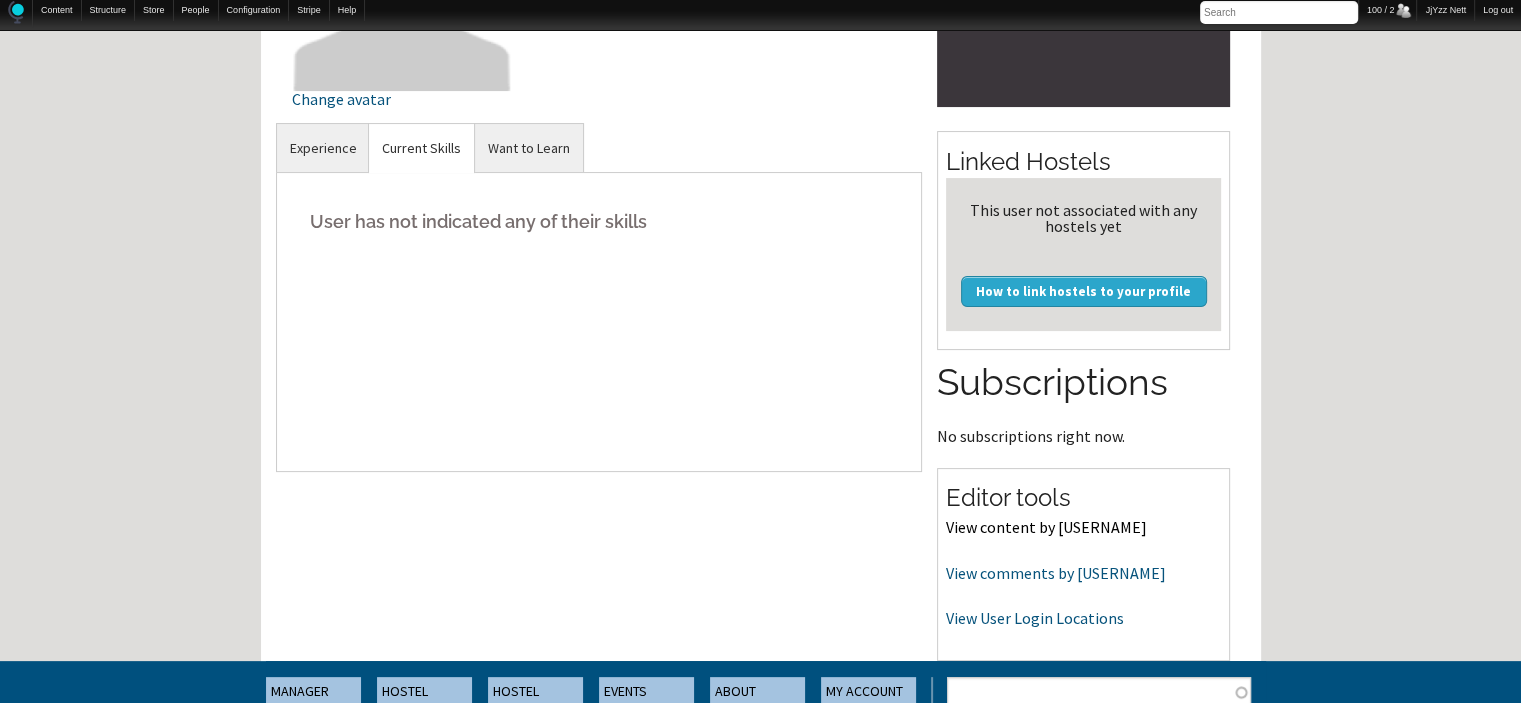click on "View content by agamiras" at bounding box center (1046, 527) 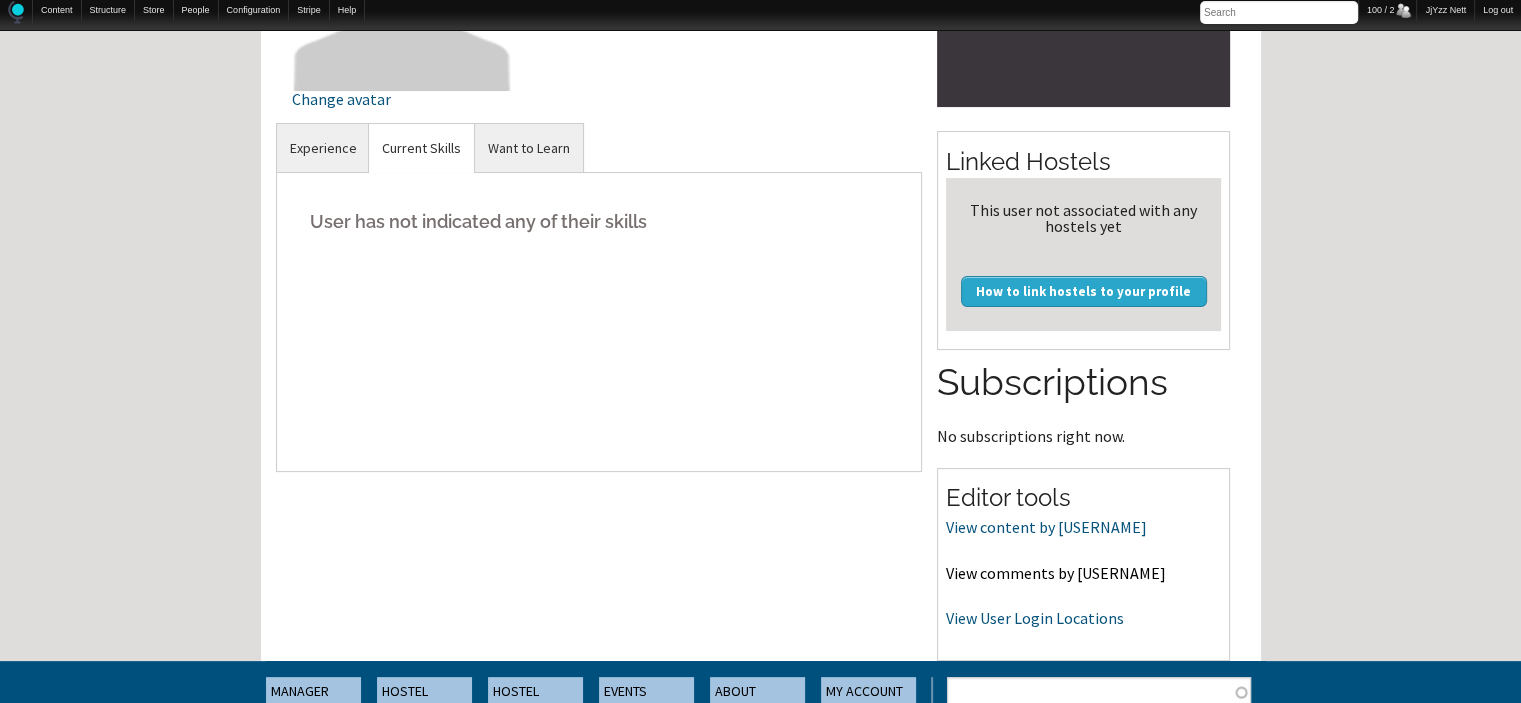 click on "View comments by agamiras" at bounding box center (1056, 573) 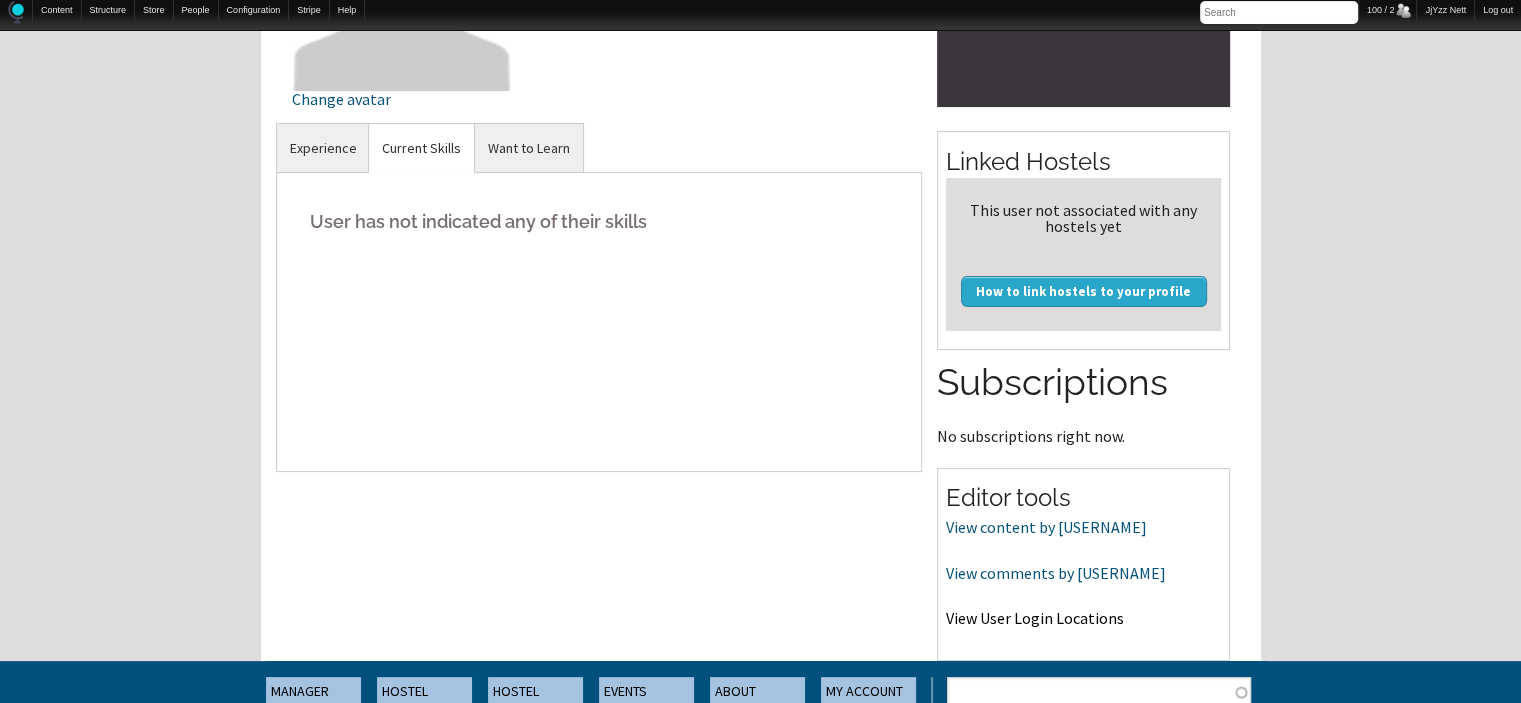 click on "View User Login Locations" at bounding box center (1035, 618) 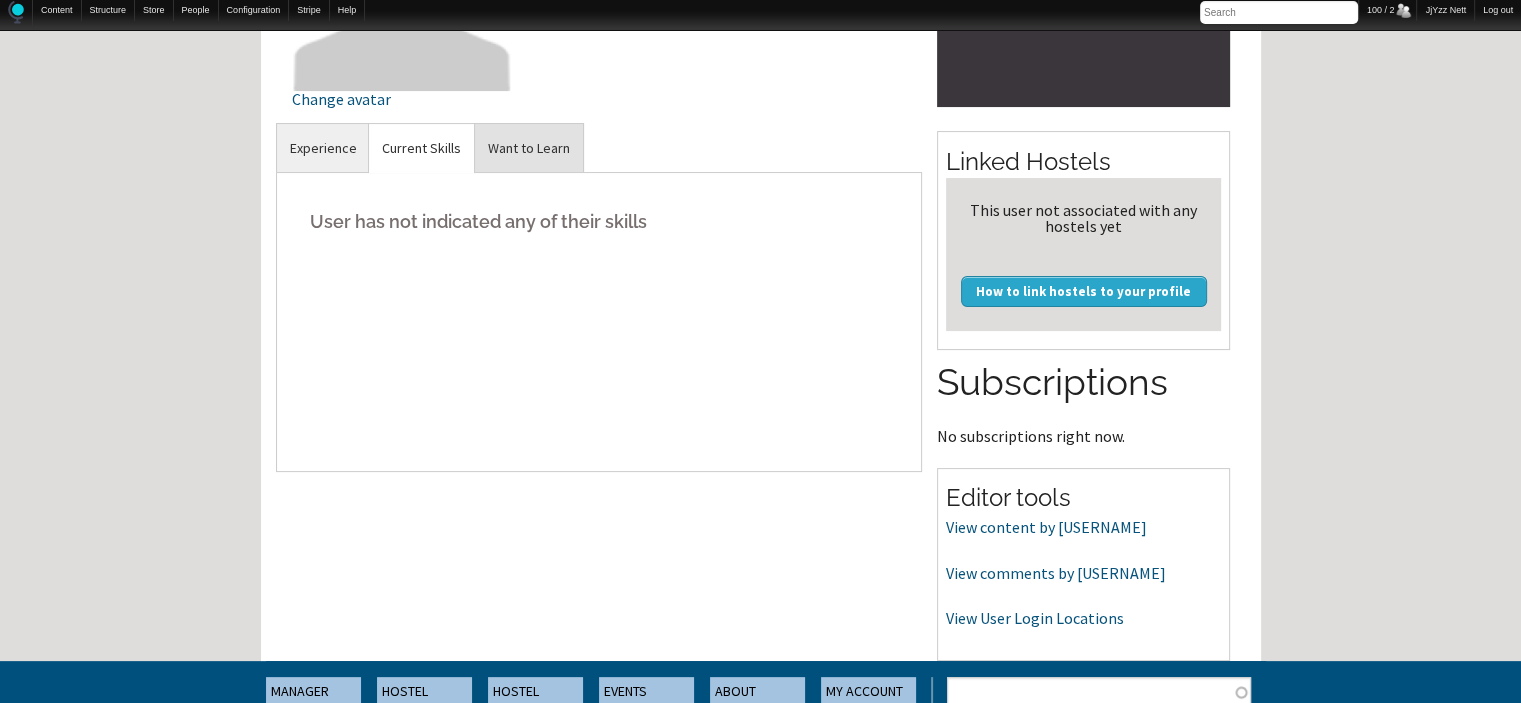 click on "Want to Learn" at bounding box center [529, 148] 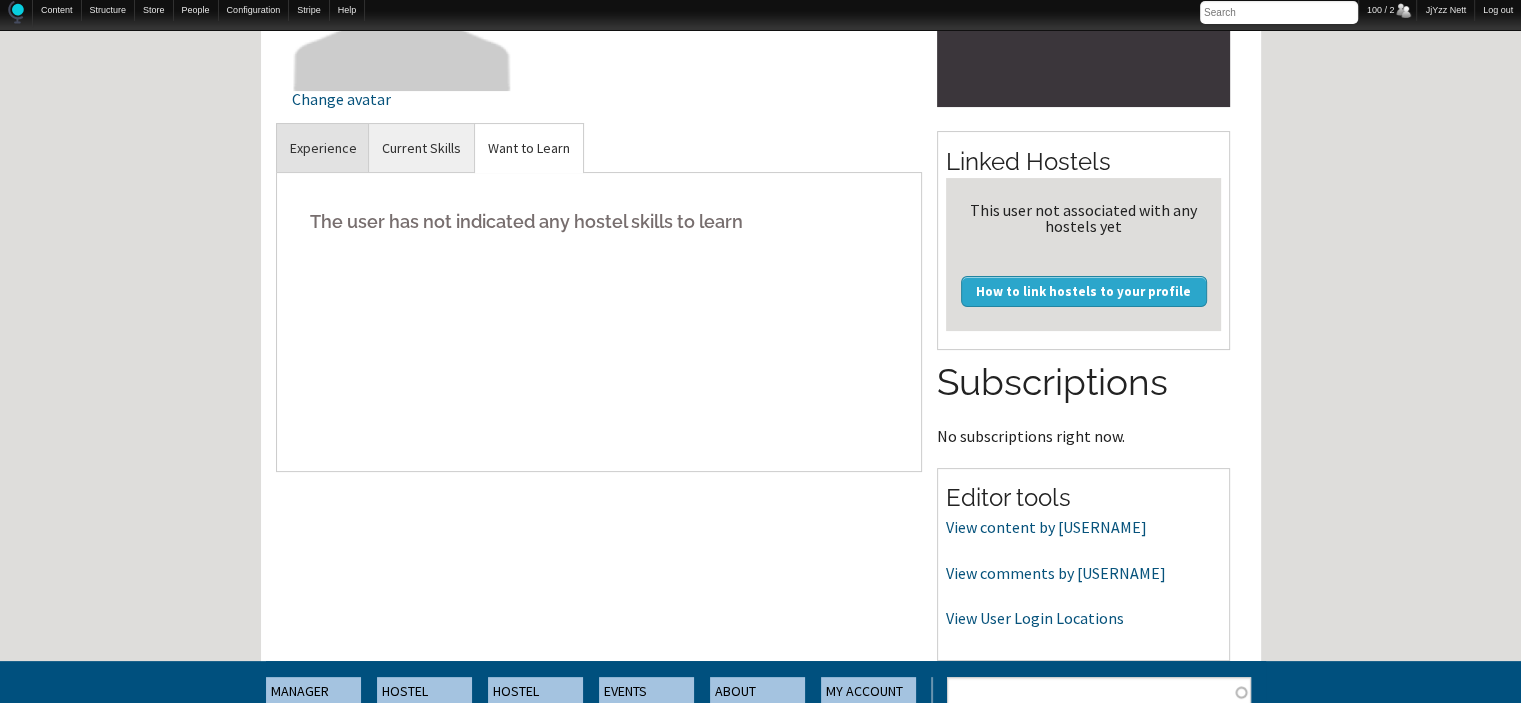 click on "Experience" at bounding box center [323, 148] 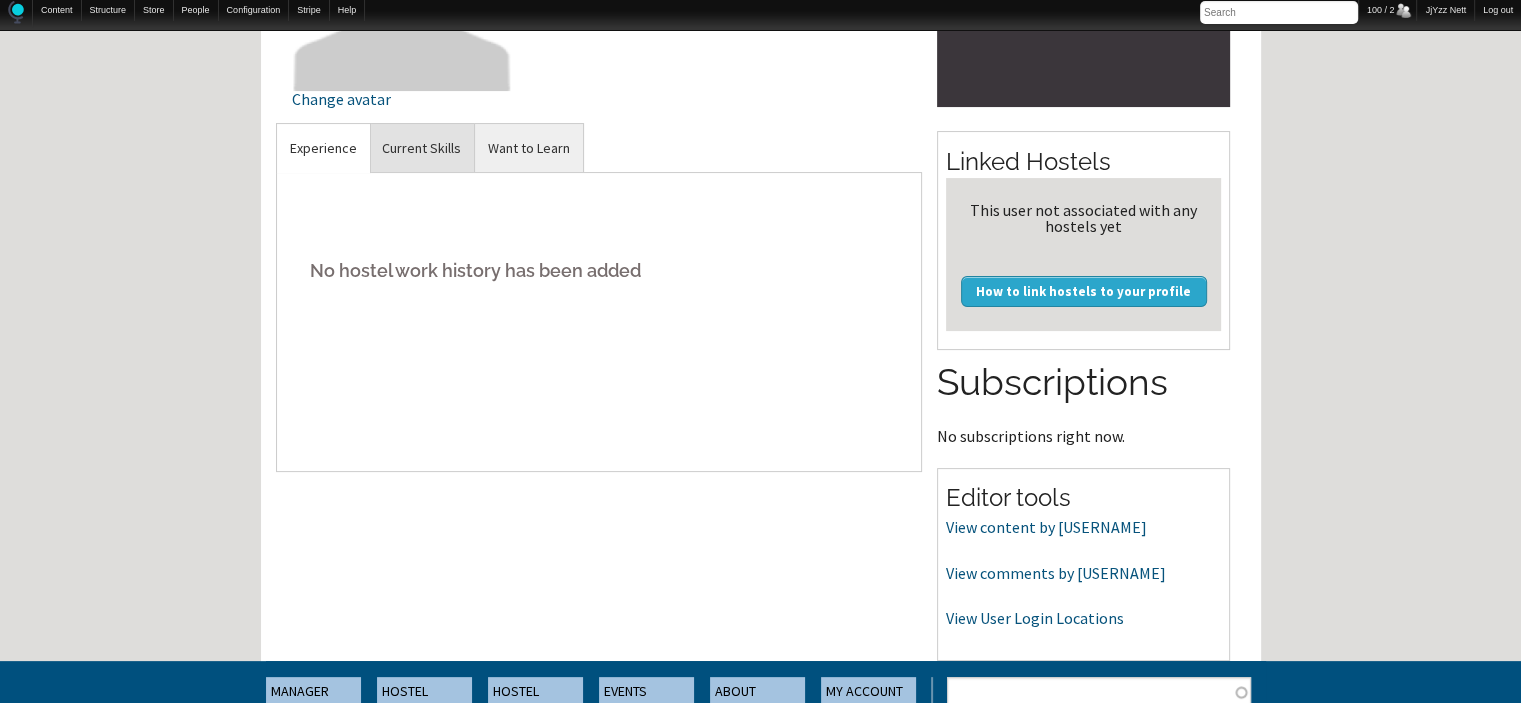 click on "Current Skills" at bounding box center [421, 148] 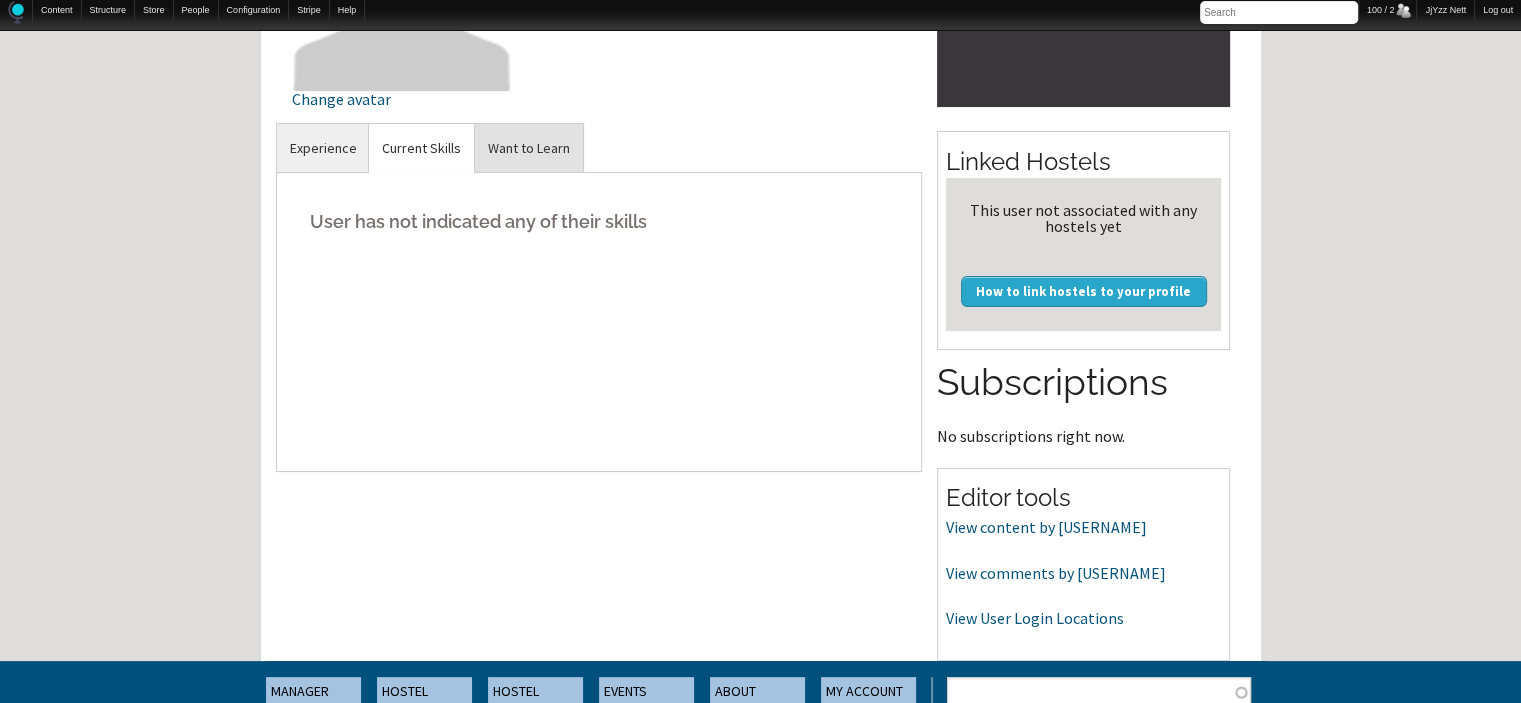 click on "Want to Learn" at bounding box center [529, 148] 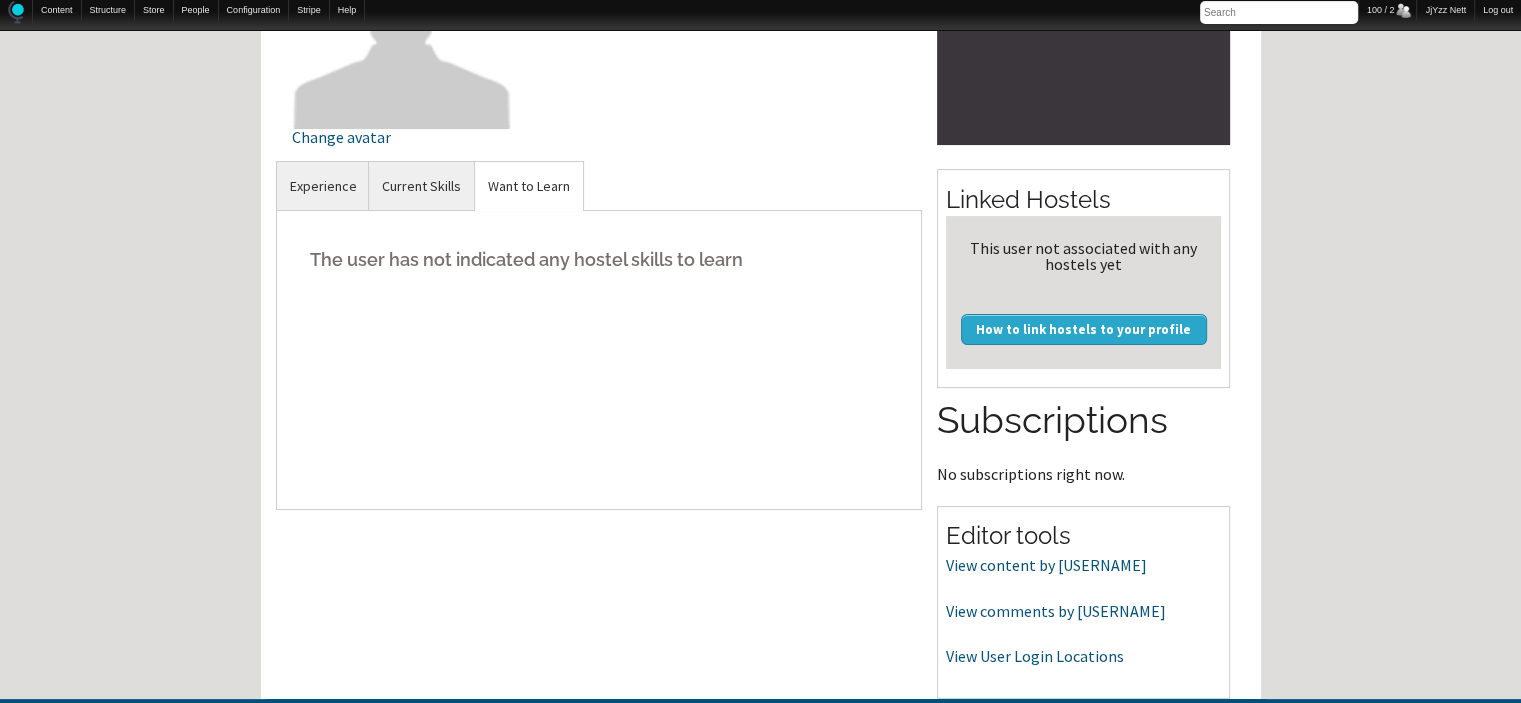 click on "agamiras   Edit profile                    Agnieszka Mirkowska
Change avatar
agamiras
Experience
No hostel work history has been added
Current Skills
User has not indicated any of their skills
Want to Learn
The user has not indicated any hostel skills to learn" at bounding box center [599, 188] 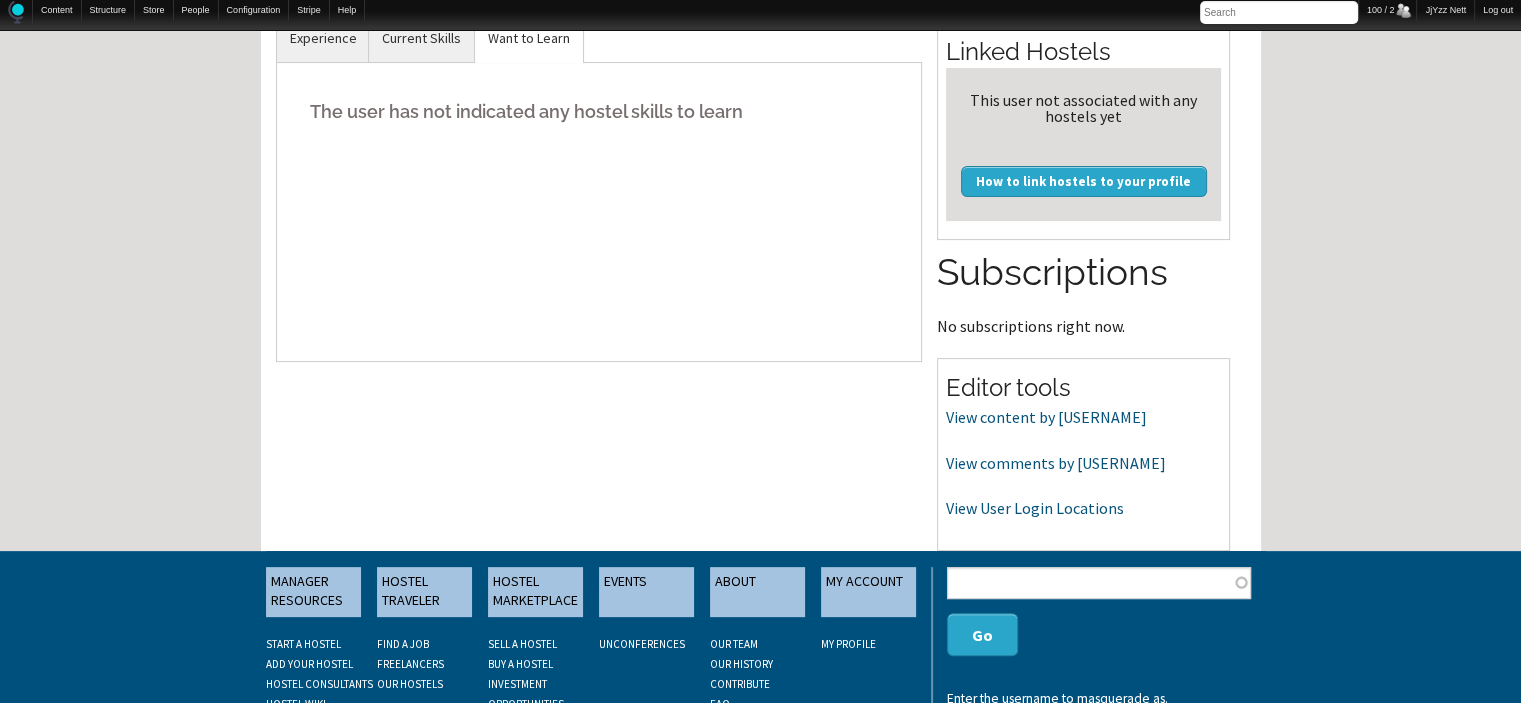 scroll, scrollTop: 520, scrollLeft: 0, axis: vertical 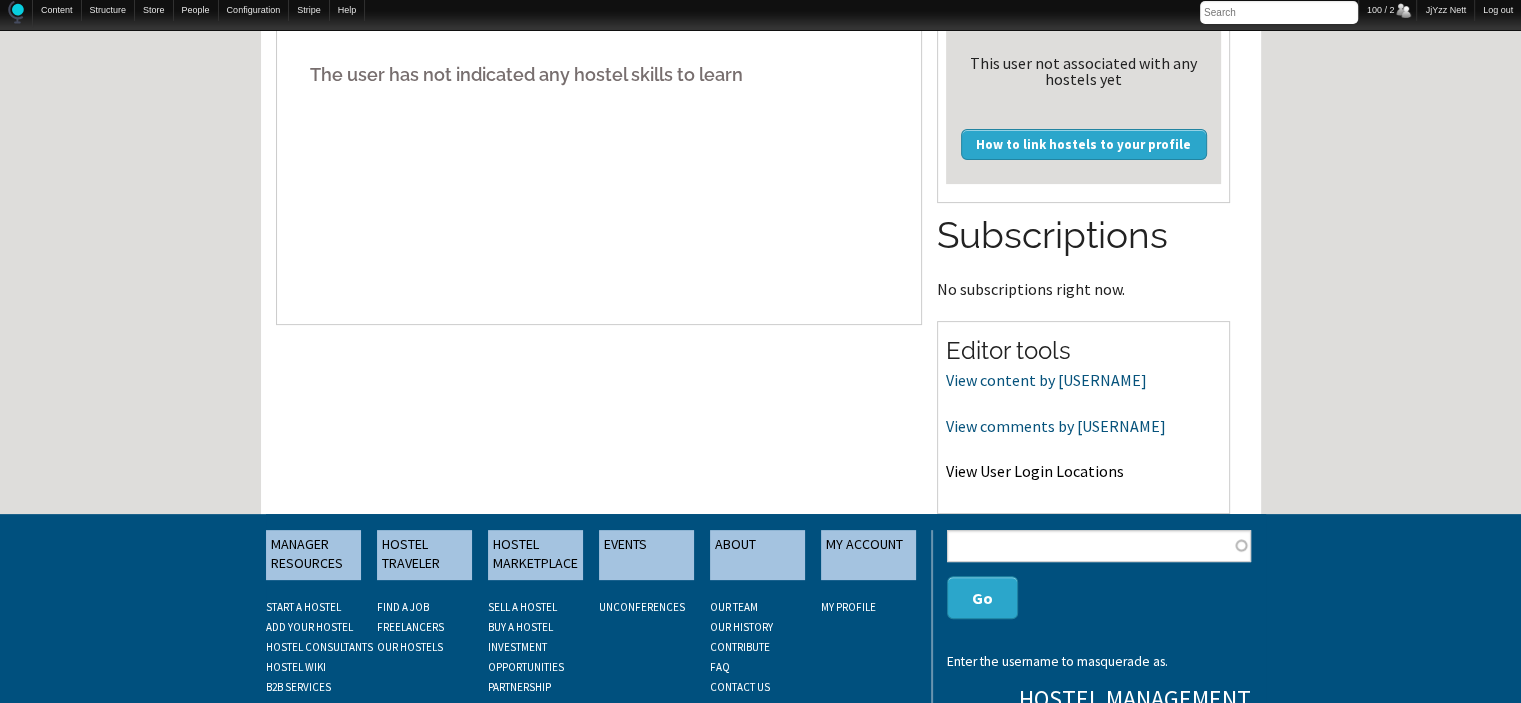 click on "View User Login Locations" at bounding box center [1035, 471] 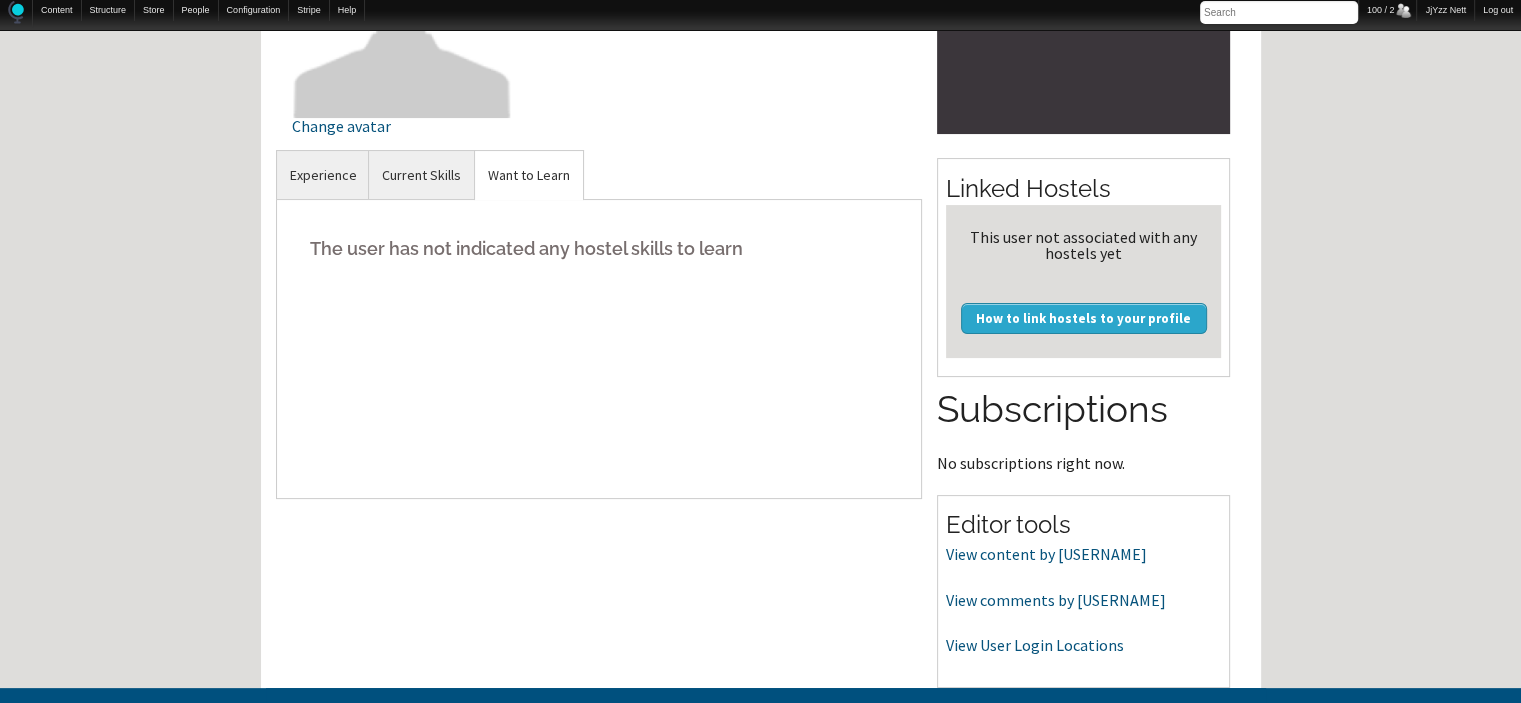 scroll, scrollTop: 306, scrollLeft: 0, axis: vertical 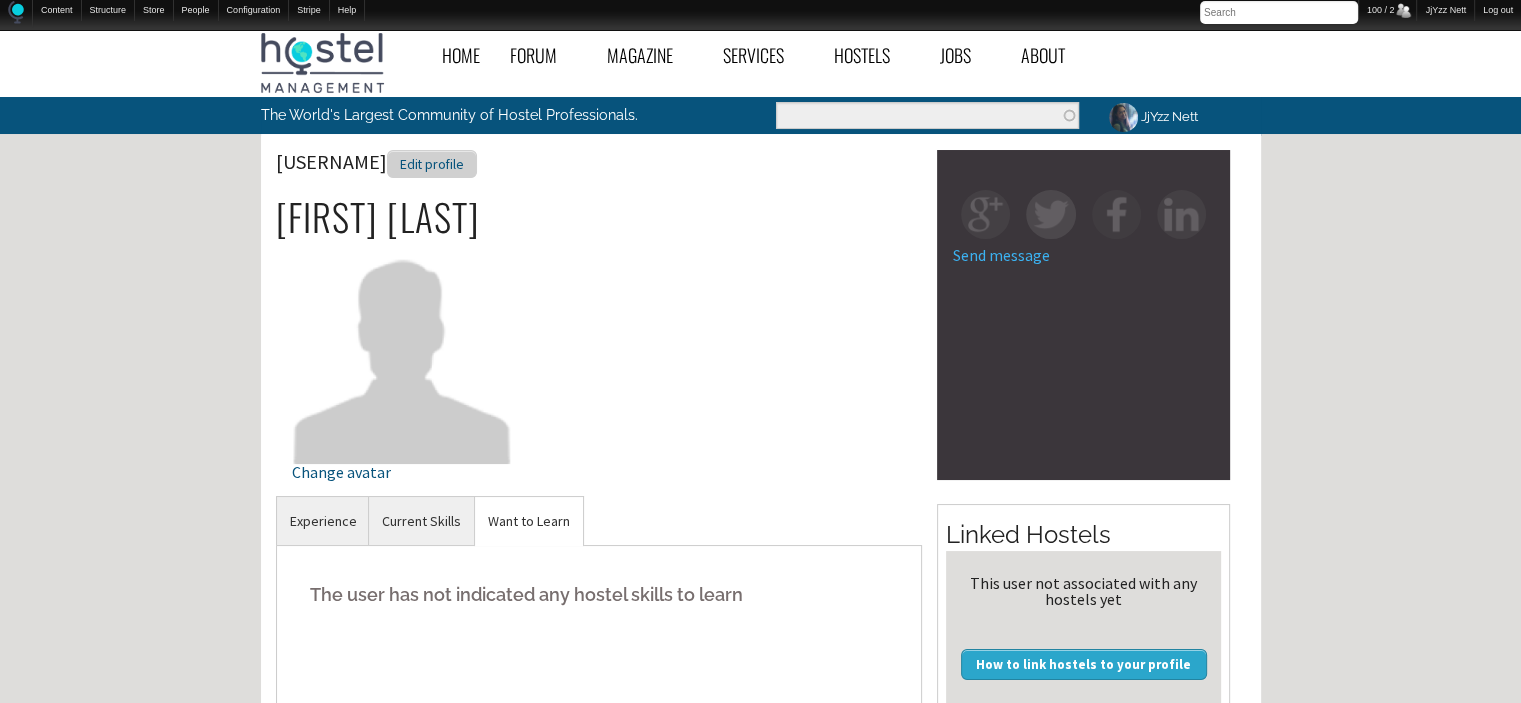 click on "Edit profile" at bounding box center (432, 164) 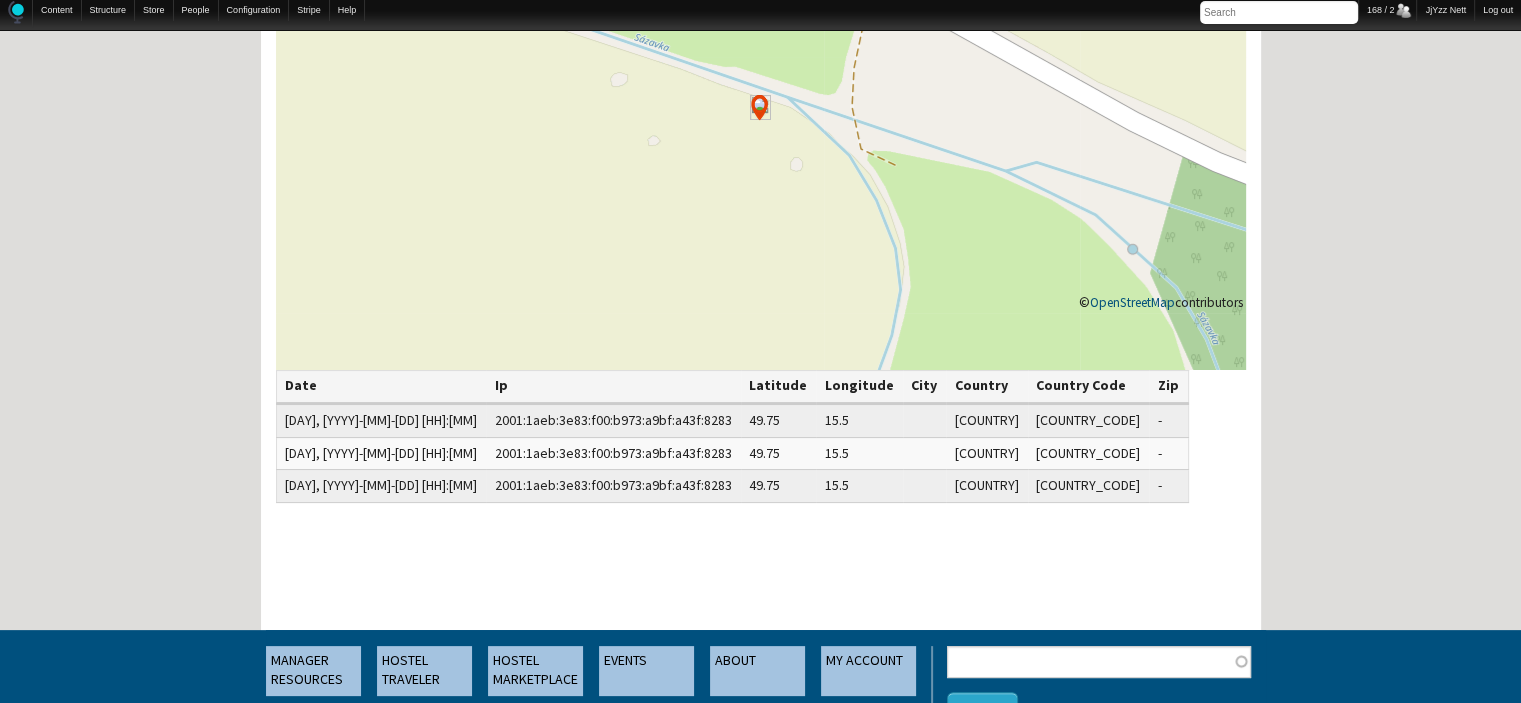 scroll, scrollTop: 320, scrollLeft: 0, axis: vertical 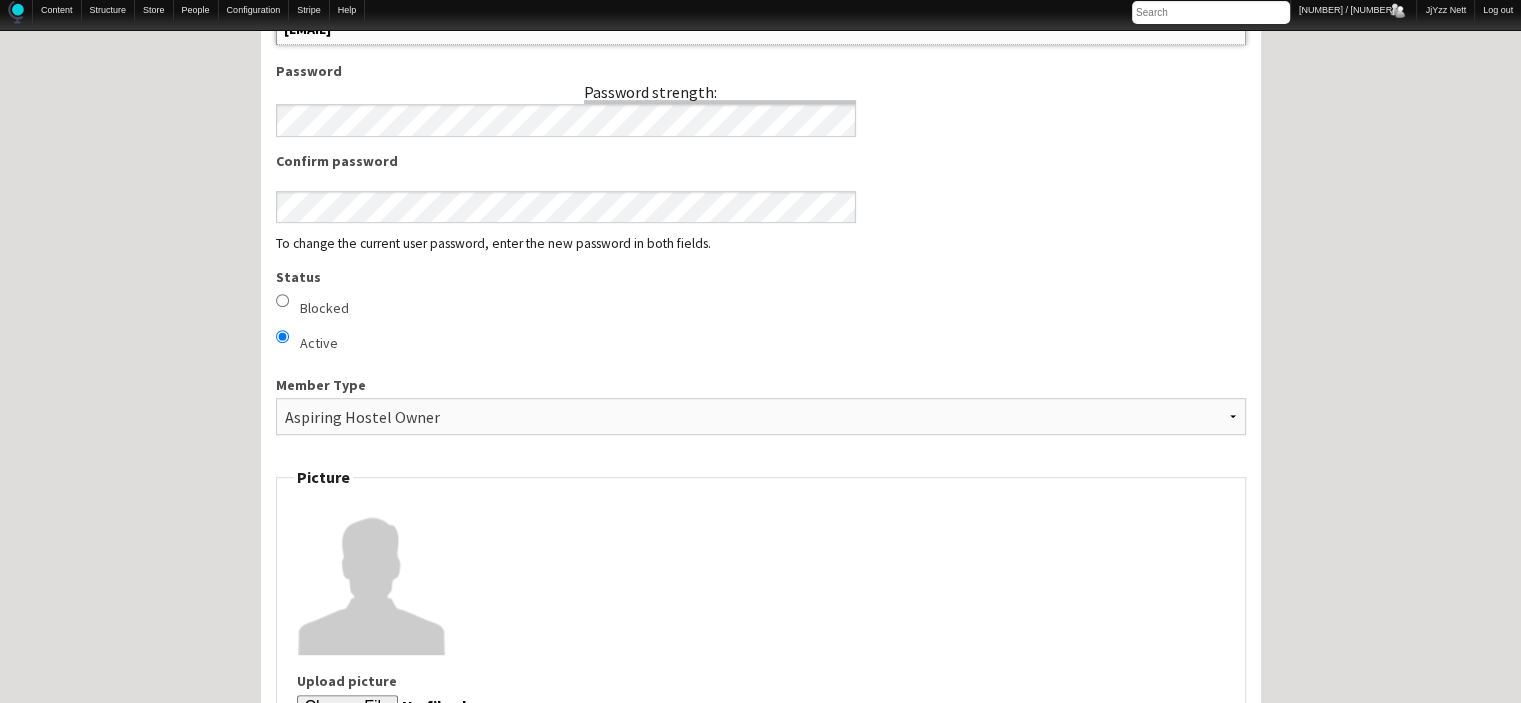 drag, startPoint x: 479, startPoint y: 695, endPoint x: 180, endPoint y: 566, distance: 325.6409 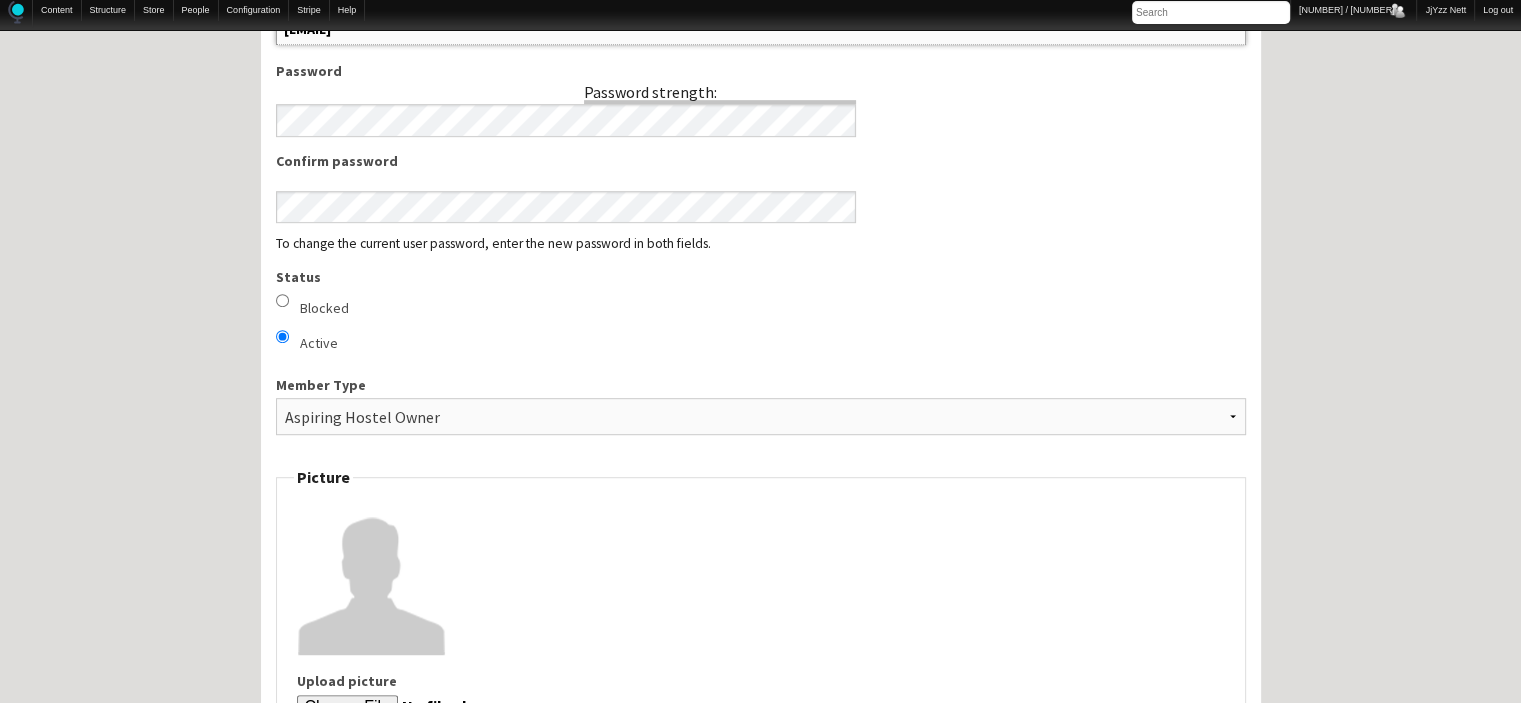 click on "Home   Forum   « Back Forum Forums Index   « Back Forums Index New Posts   Recent Activity   All Activity   Posts I’m Following   The Common Room   « Back The Common Room MODERATOR NOTES   Introduce Yourself   Introduce Your Hostel   Travel Talk   Hostel Stories   Off Topic Chat   General Hostel Topics   « Back General Hostel Topics Hostel Publications   Hostel Trends and News   Hostel Conferences and Tourism Events   Buy / Sell / Trade Items   Promoting the Hostel Movement   Hostel Videos   Site Feedback and News   Open a New Hostel   « Back Open a New Hostel The Ideal Hostel   Buy / Sell a Hostel   Start a Hostel   Business Partners   Hostel Operations   « Back Hostel Operations Front Desk Operations   Internet Access and Computers   Website, Computer, and Tech Support   Housekeeping and Maintenance   Hostel Bars & Restaurants   Tour Desk Operations   General Hostel Operations   Pest Control   Eco-Hostels" at bounding box center [760, 592] 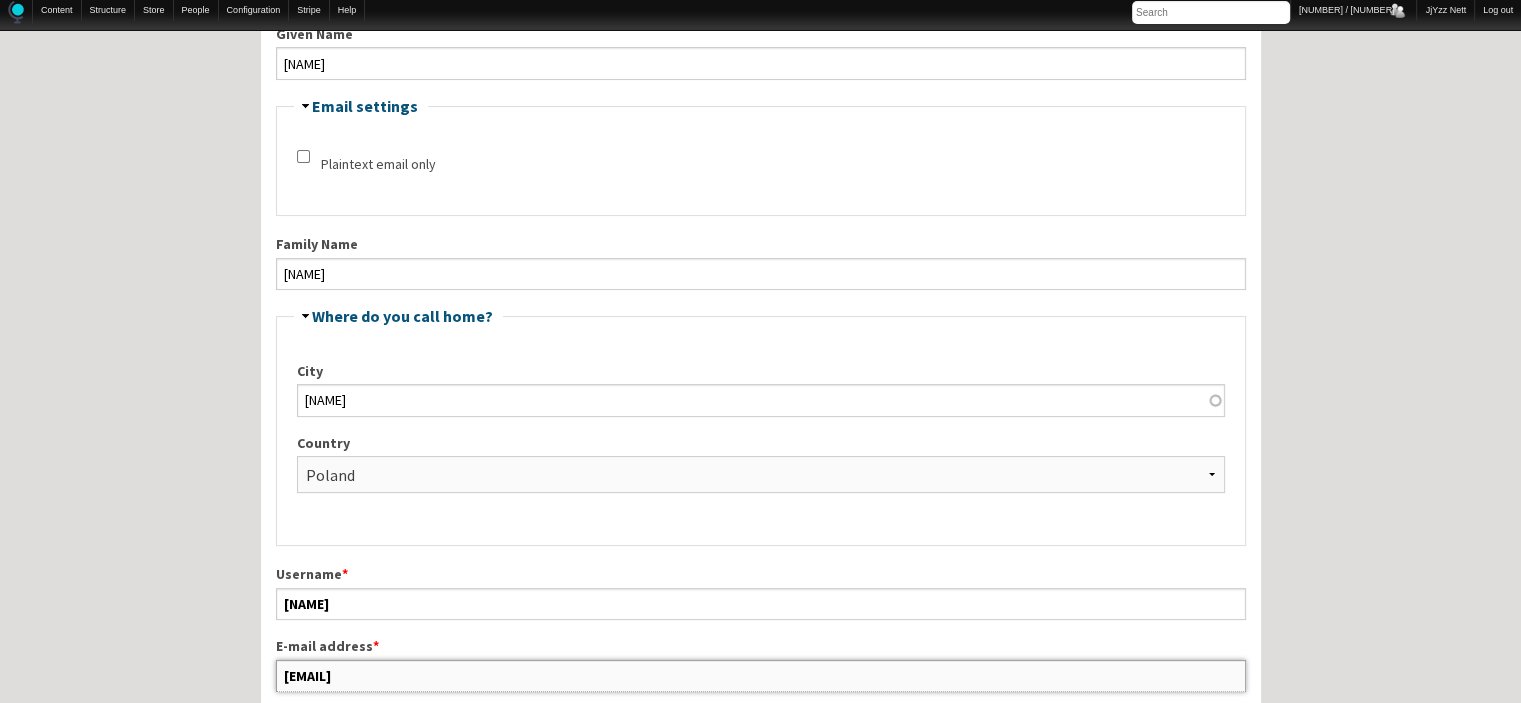 scroll, scrollTop: 404, scrollLeft: 0, axis: vertical 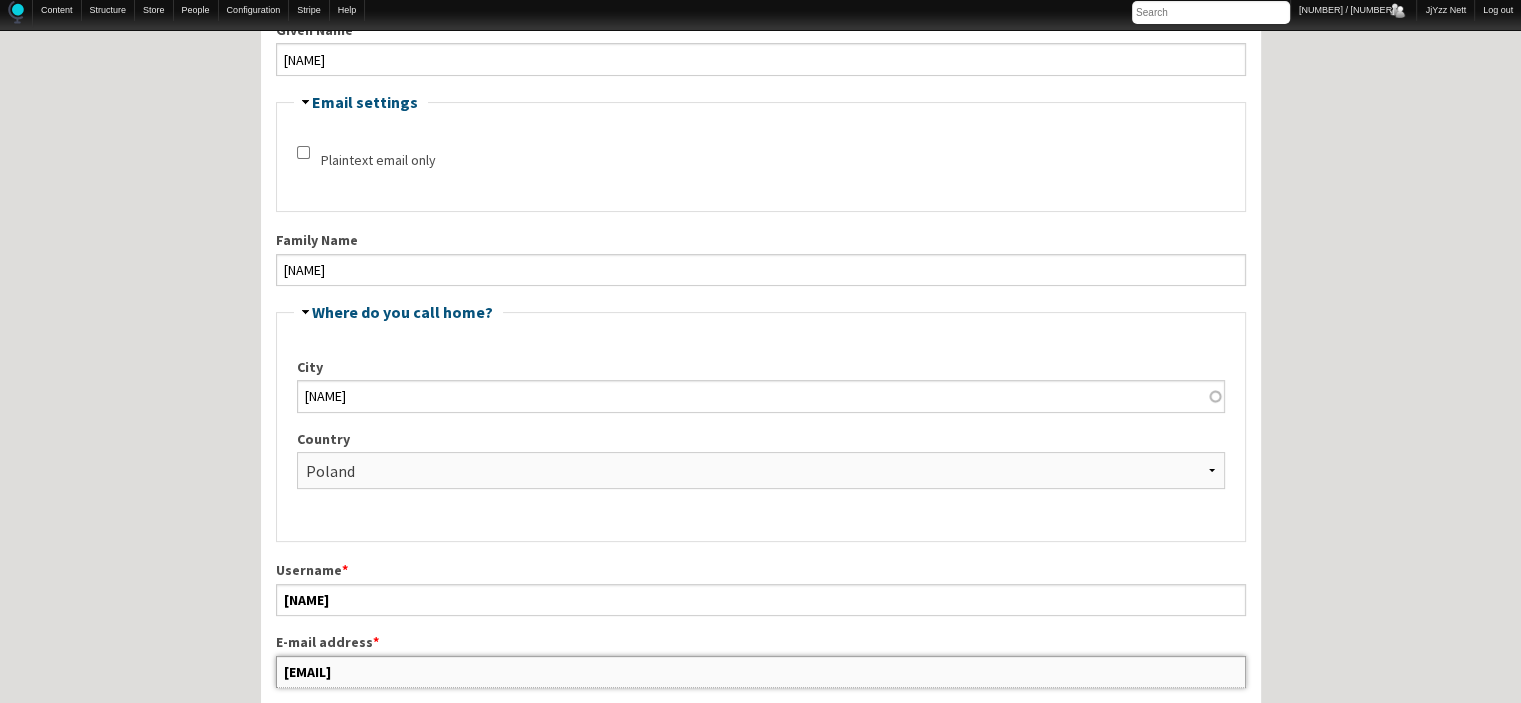 drag, startPoint x: 446, startPoint y: 664, endPoint x: 221, endPoint y: 633, distance: 227.12552 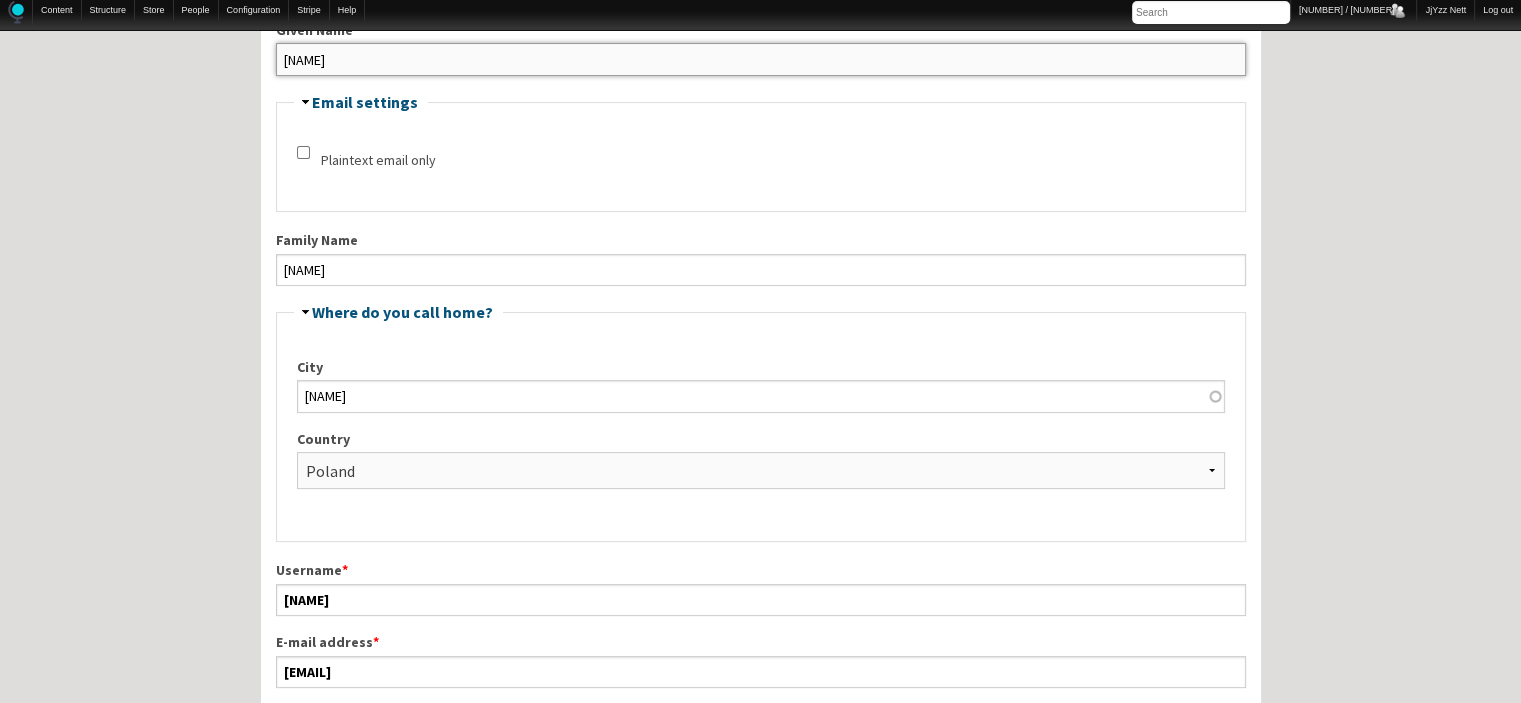 drag, startPoint x: 393, startPoint y: 52, endPoint x: 232, endPoint y: 79, distance: 163.24828 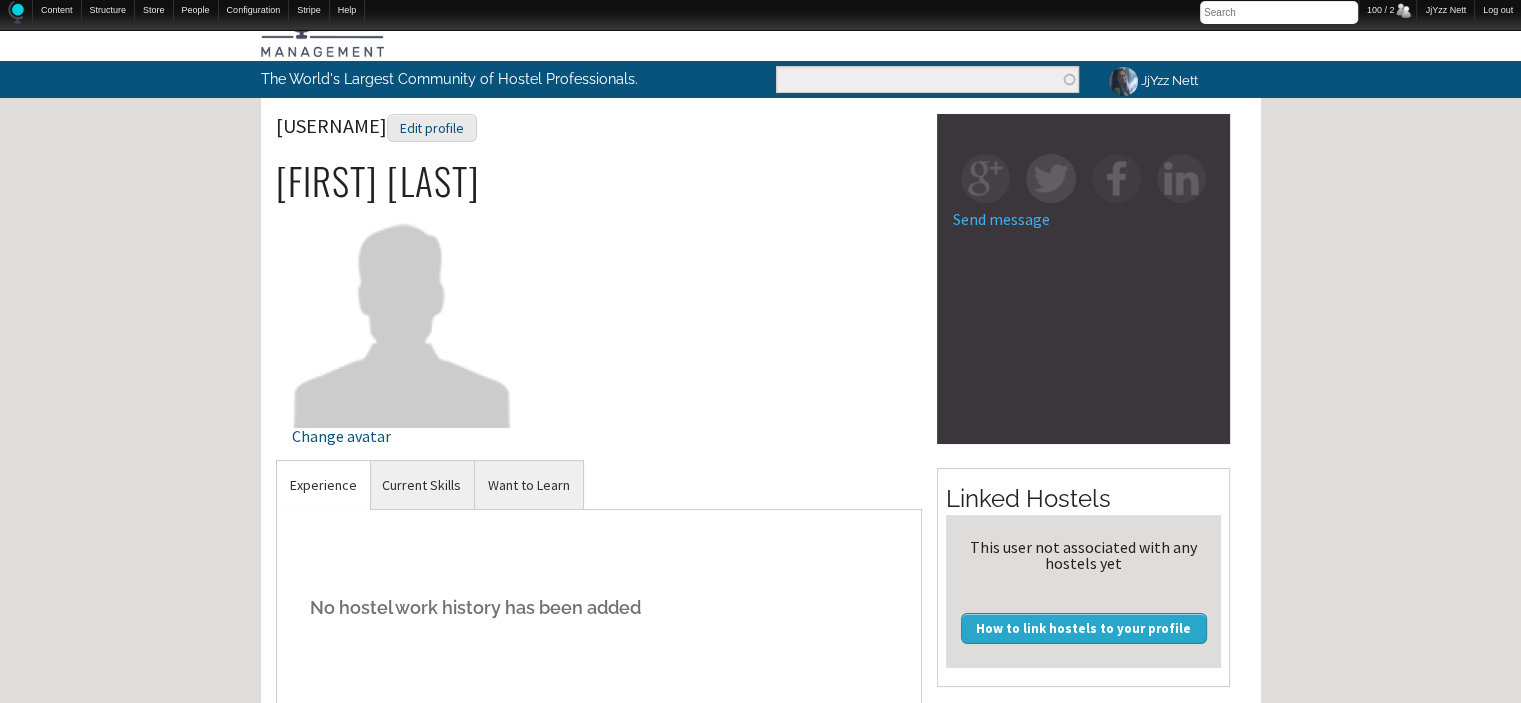 scroll, scrollTop: 40, scrollLeft: 0, axis: vertical 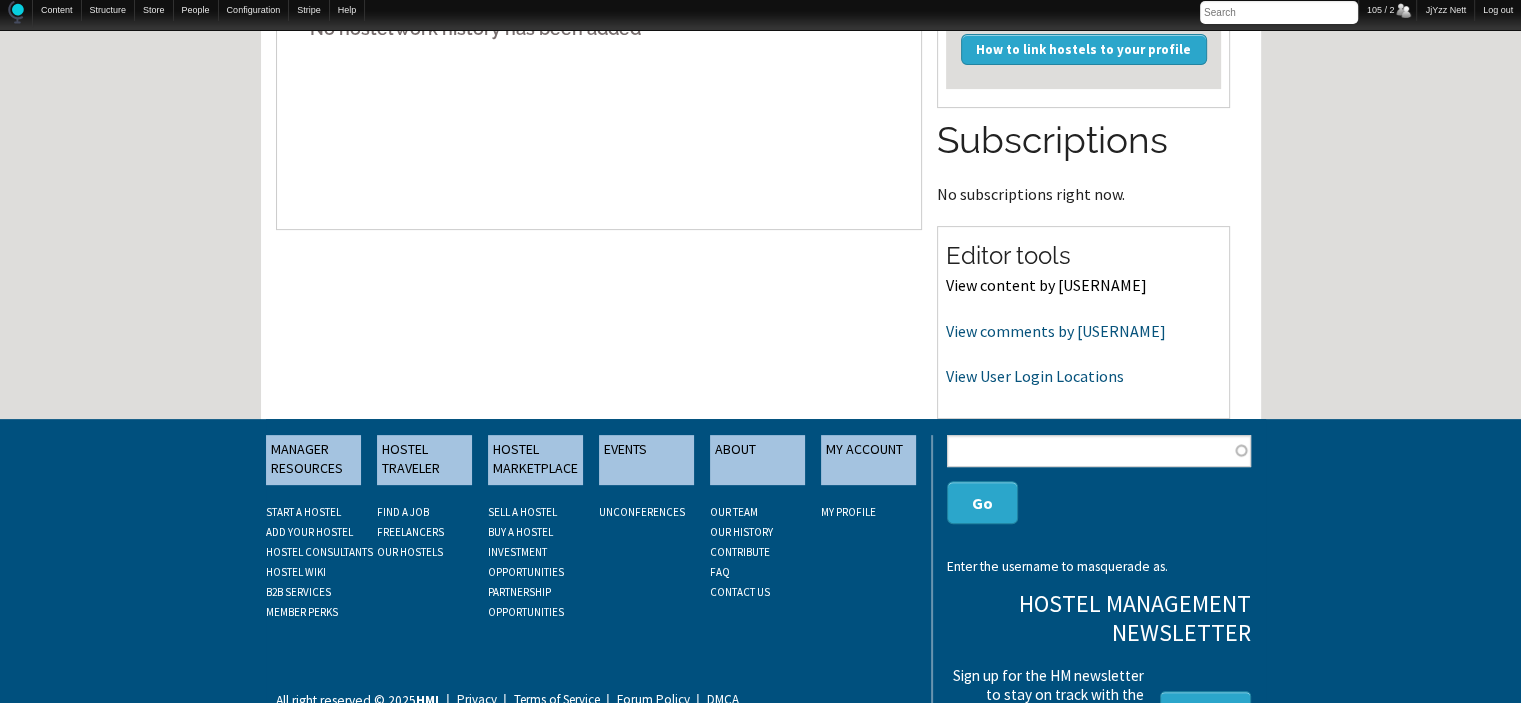 click on "View content by [USERNAME]" at bounding box center (1046, 285) 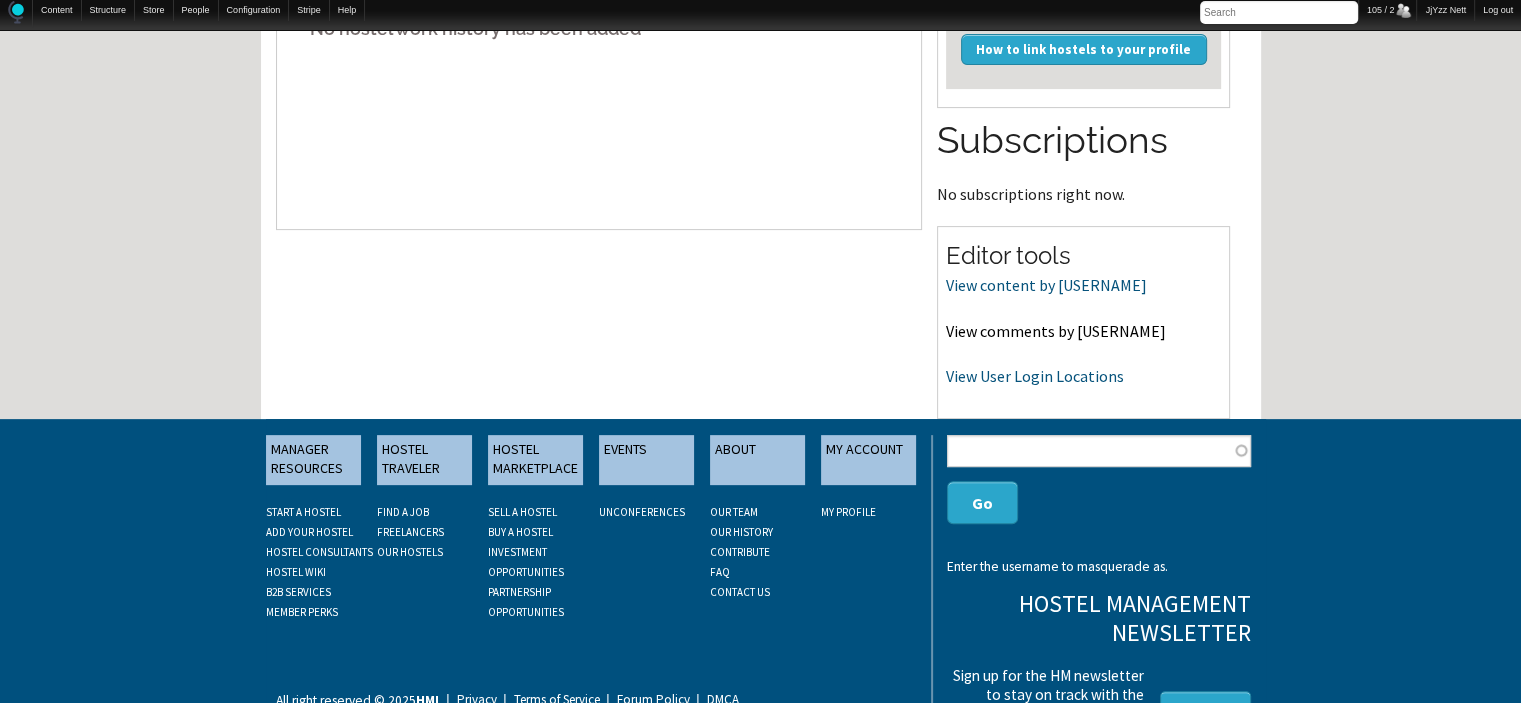 click on "View comments by [USERNAME]" at bounding box center (1056, 331) 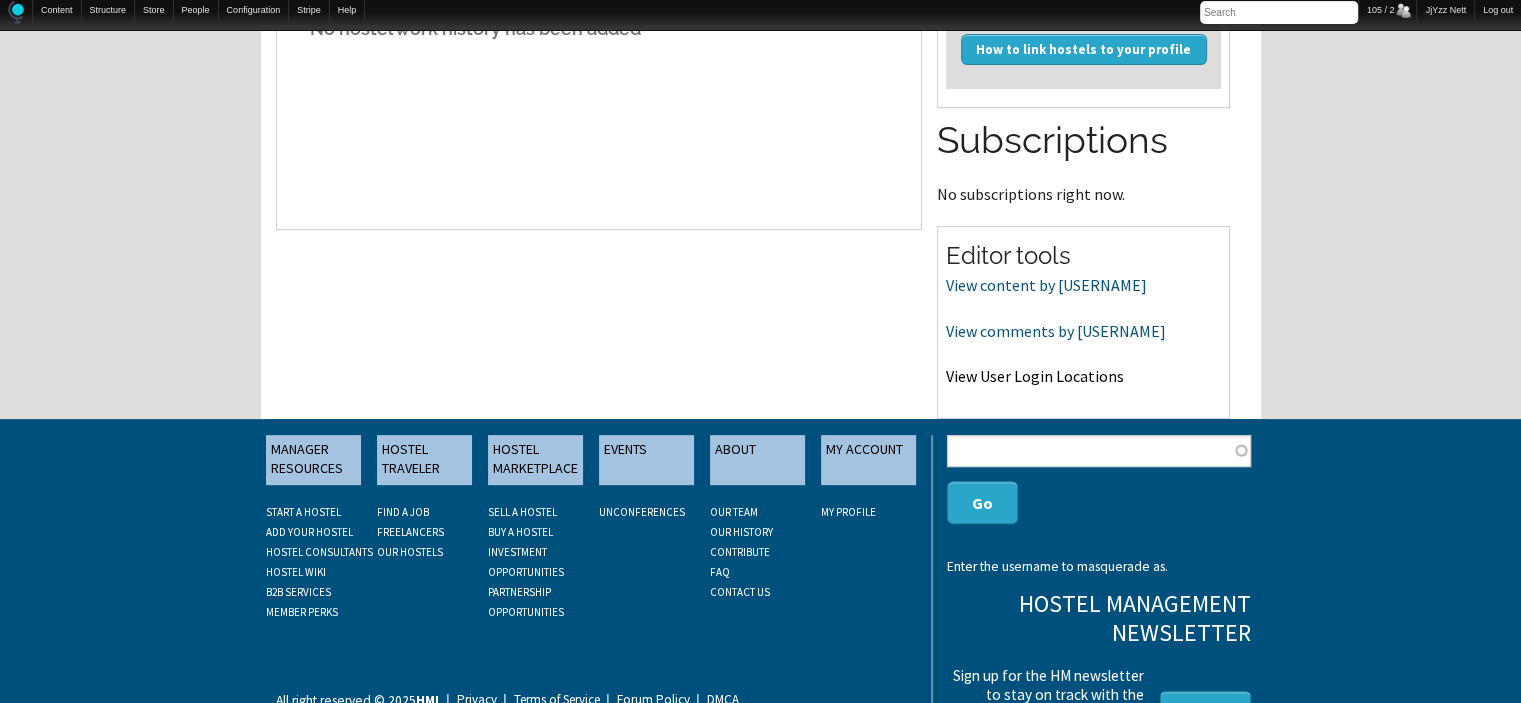 click on "View User Login Locations" at bounding box center (1035, 376) 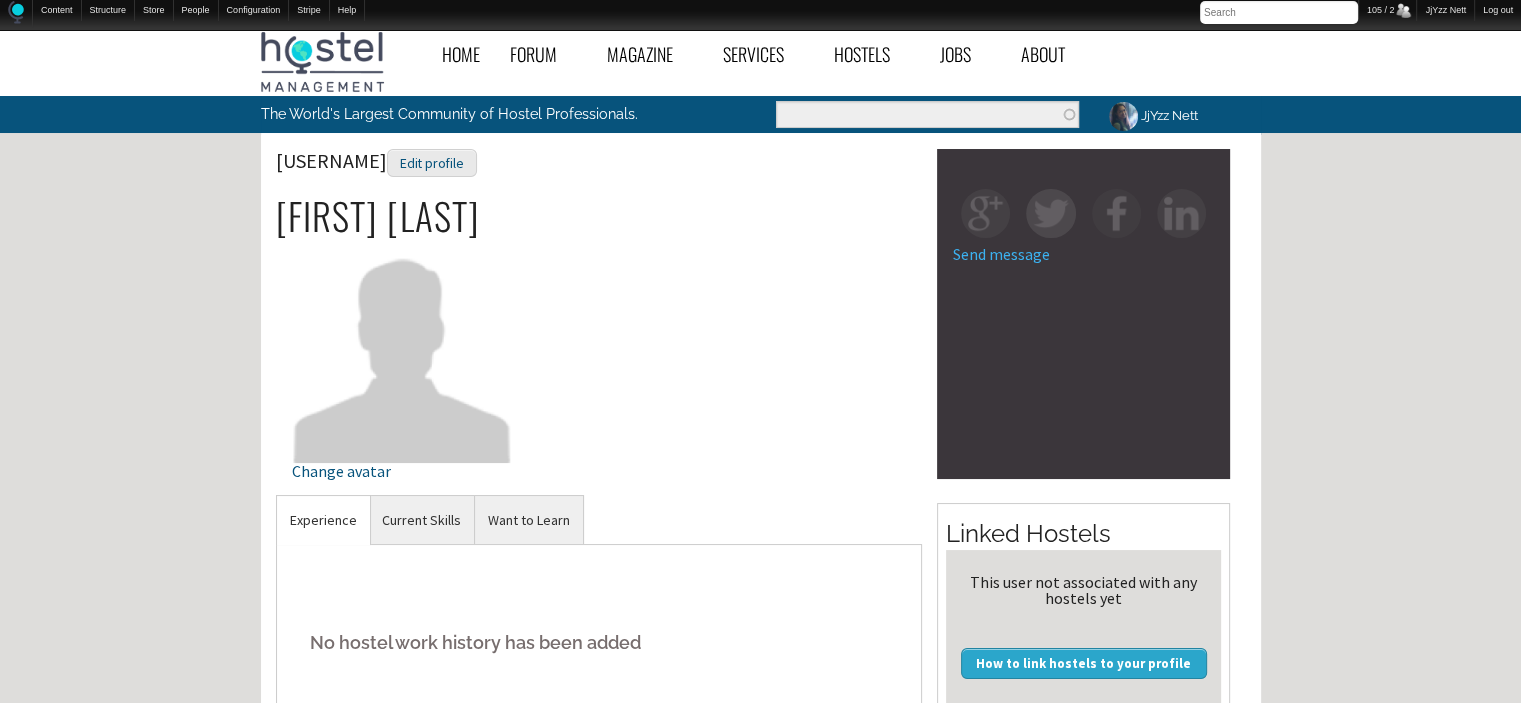 scroll, scrollTop: 0, scrollLeft: 0, axis: both 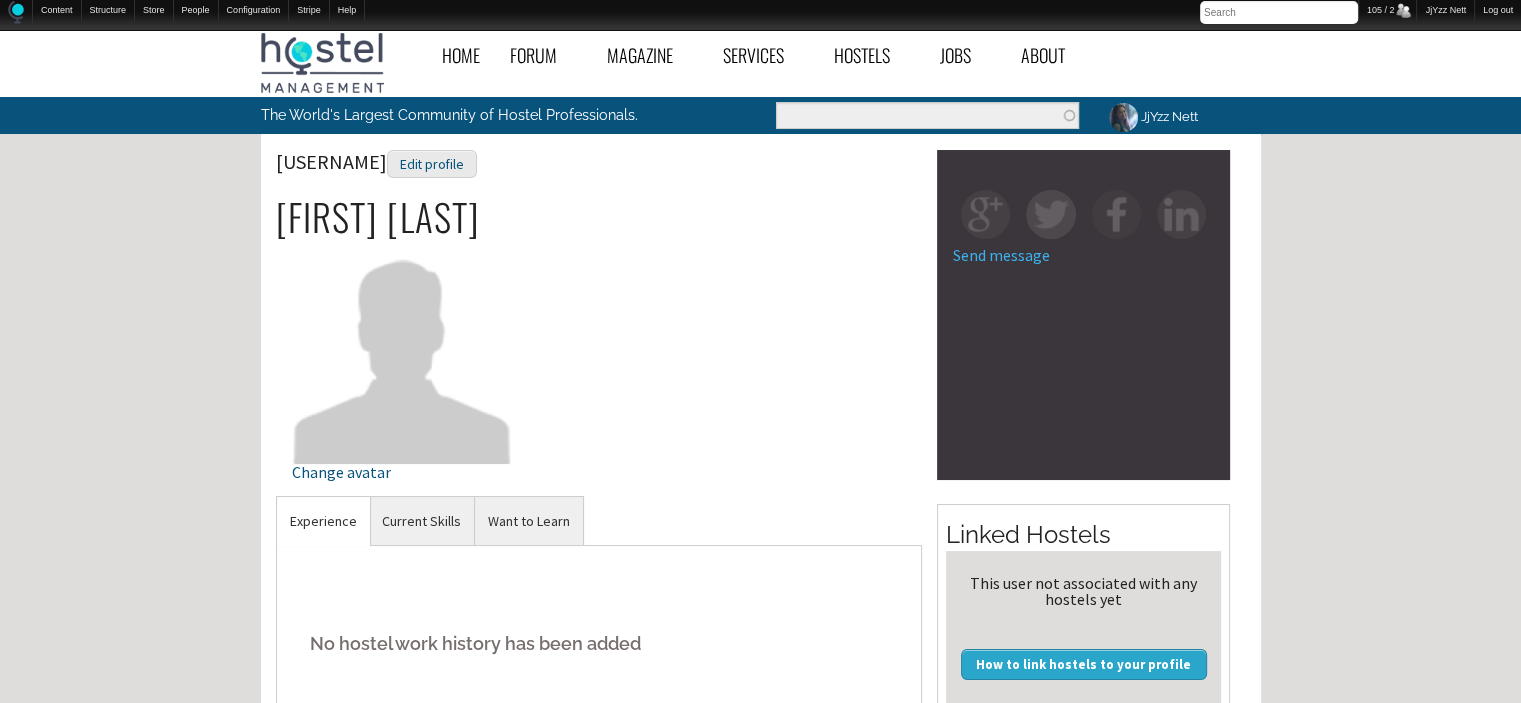 click on "Tim9wind8oshd   Edit profile" at bounding box center (599, 173) 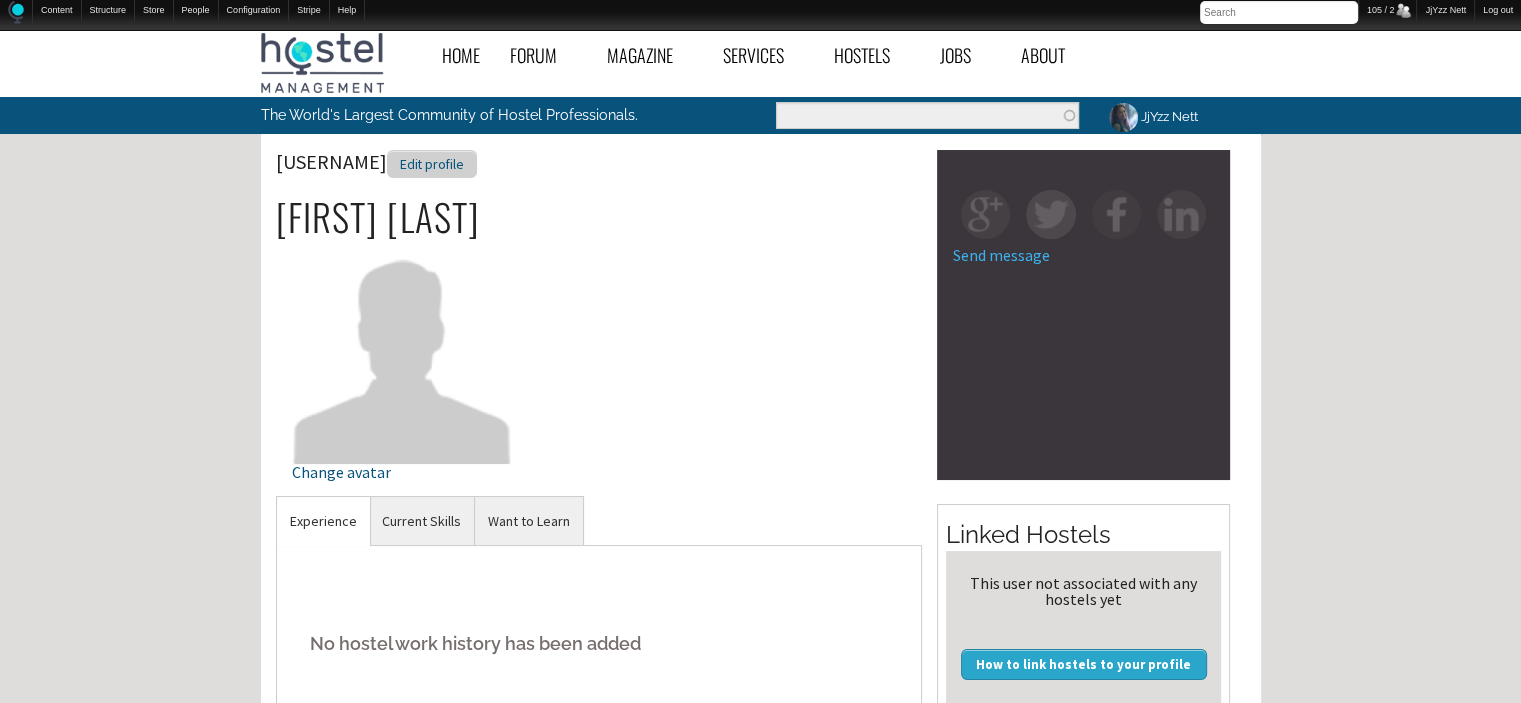 click on "Edit profile" at bounding box center (432, 164) 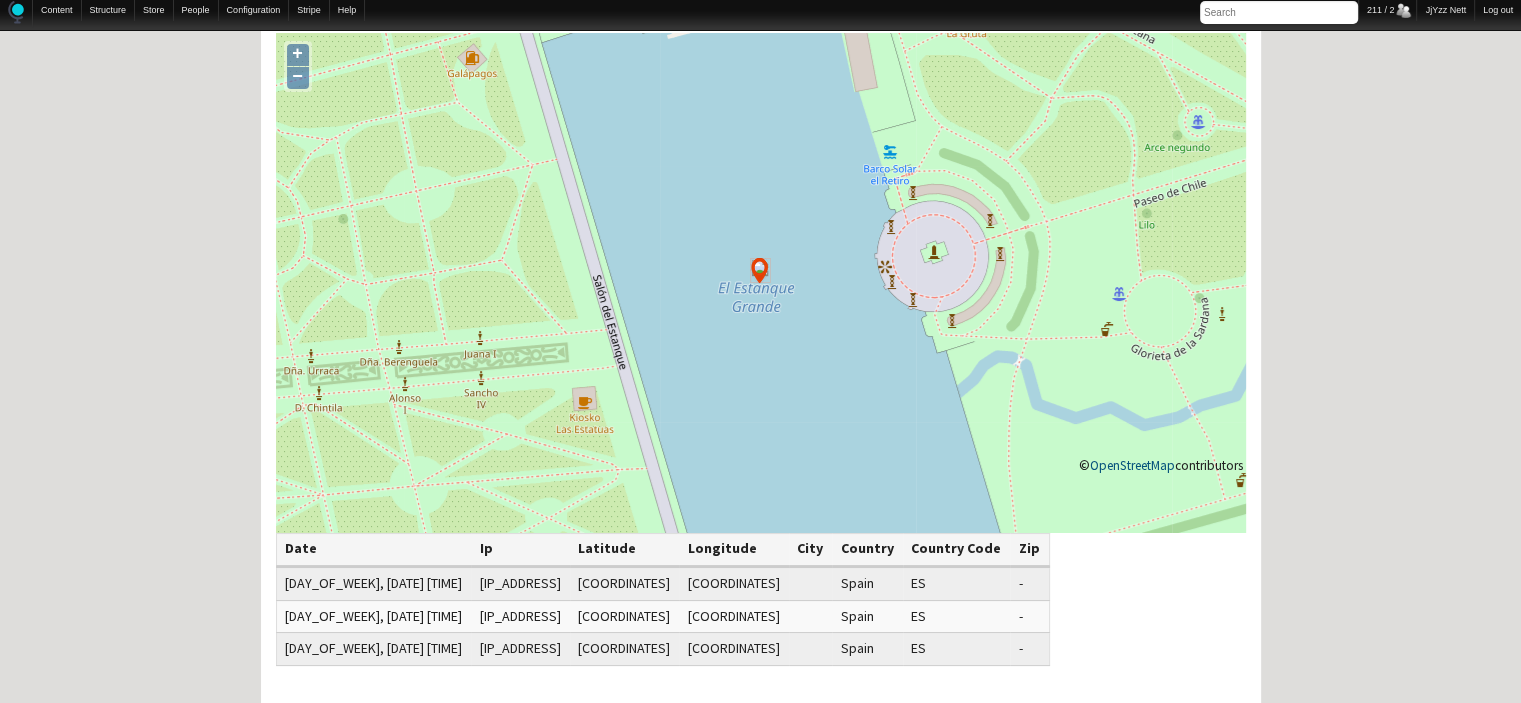 scroll, scrollTop: 120, scrollLeft: 0, axis: vertical 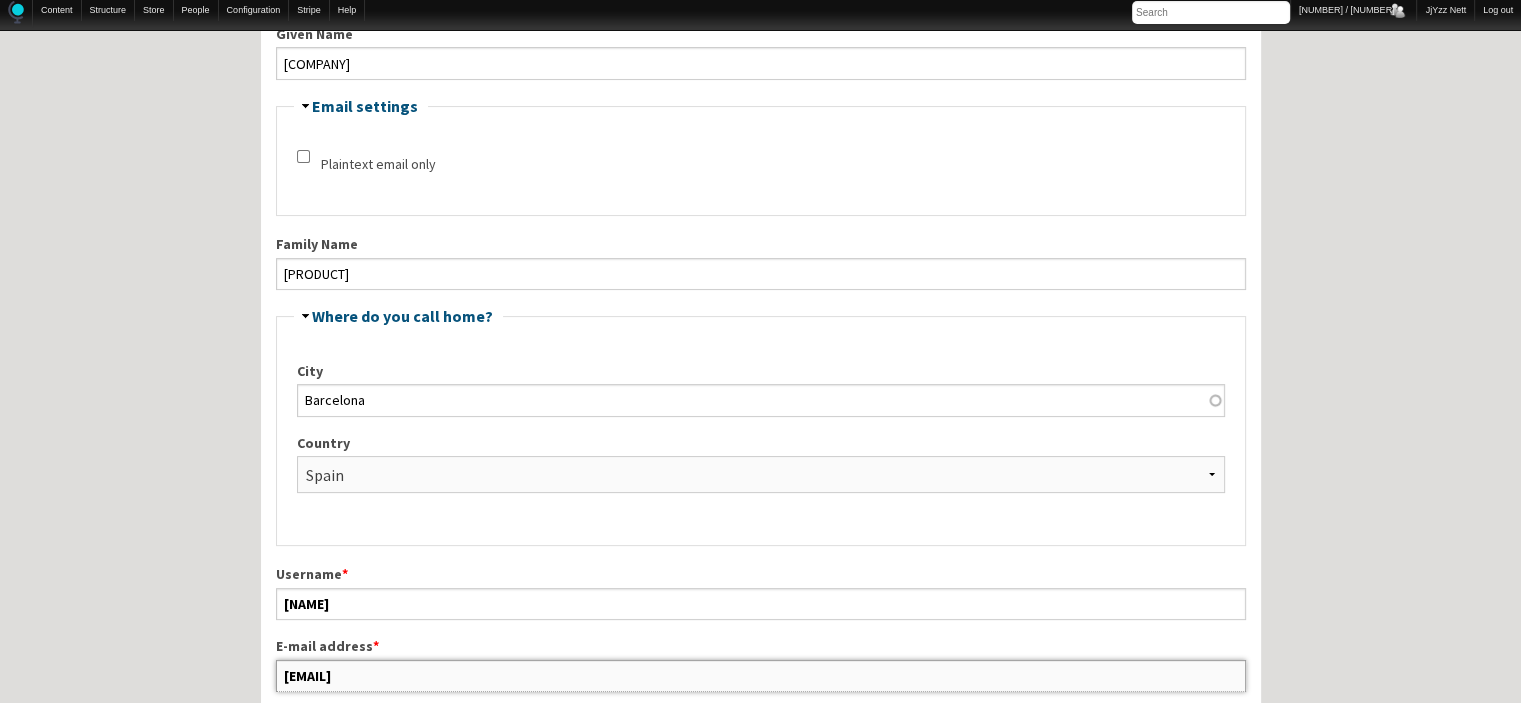 drag, startPoint x: 481, startPoint y: 667, endPoint x: 282, endPoint y: 662, distance: 199.0628 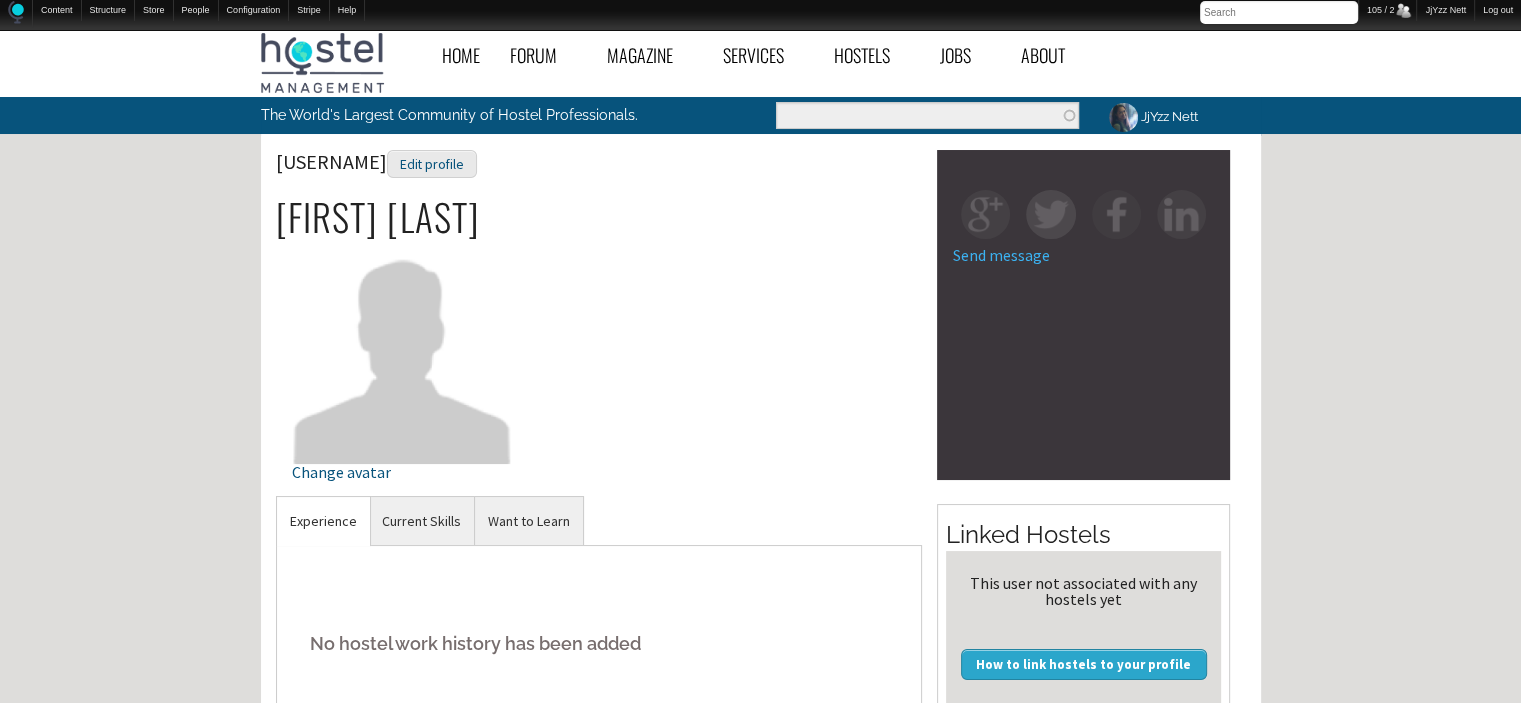 scroll, scrollTop: 615, scrollLeft: 0, axis: vertical 